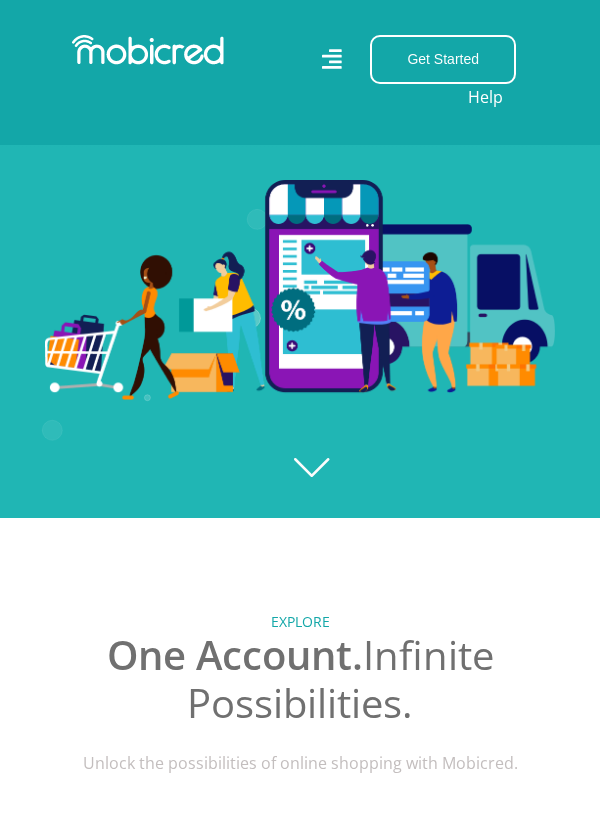 scroll, scrollTop: 302, scrollLeft: 0, axis: vertical 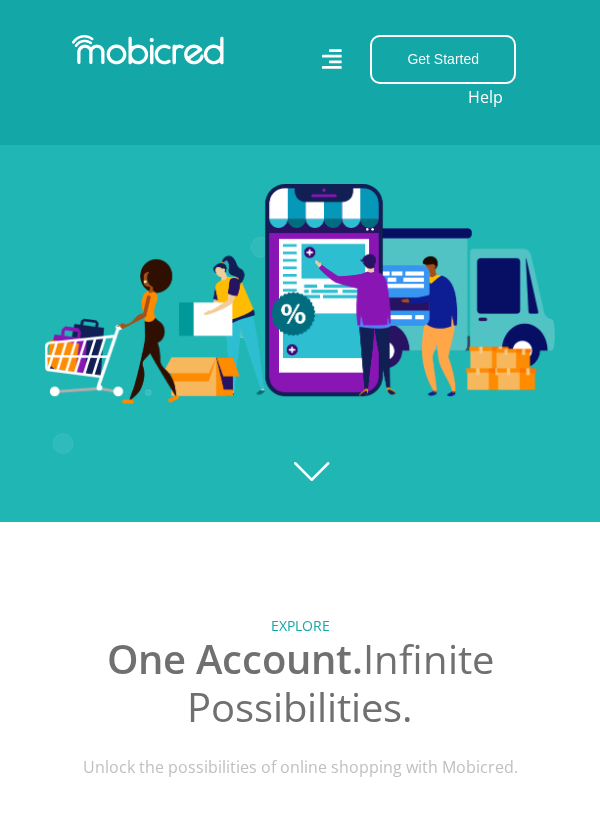 click 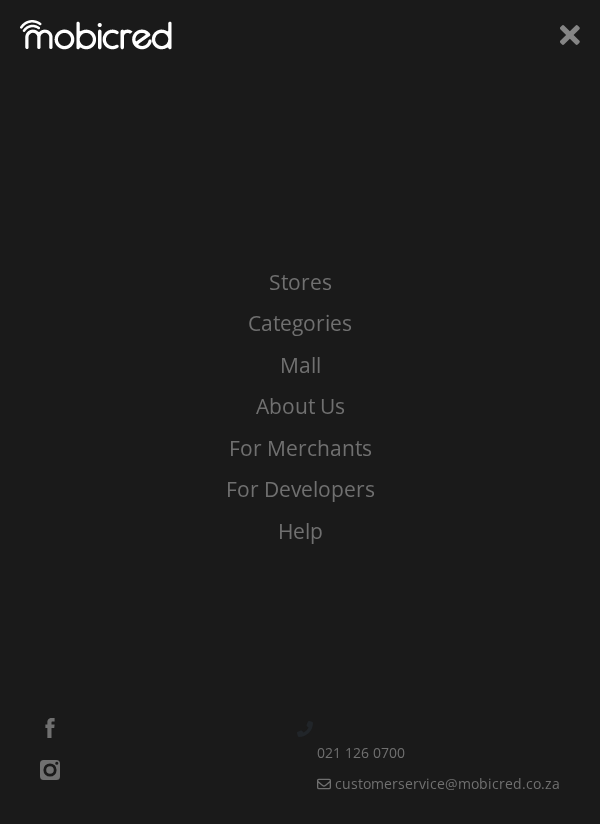 click on "Stores" at bounding box center (300, 283) 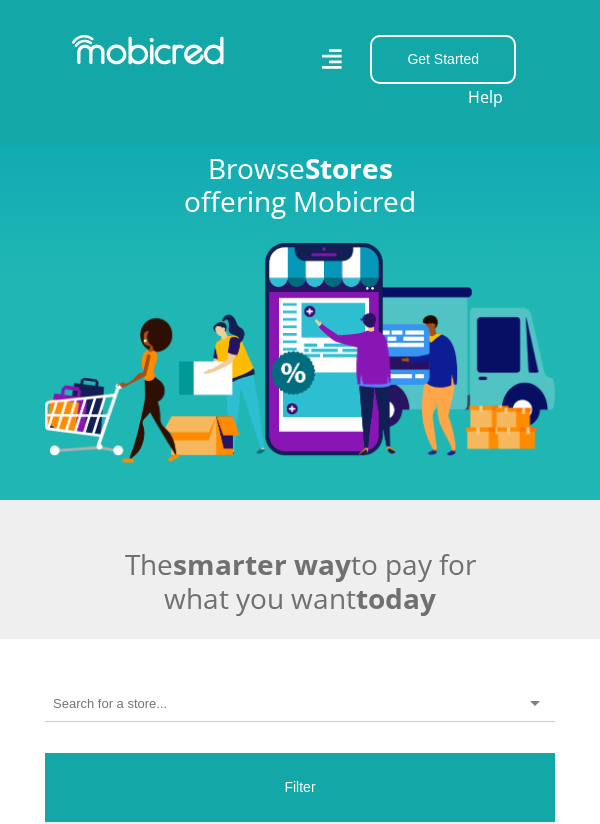 scroll, scrollTop: 240, scrollLeft: 0, axis: vertical 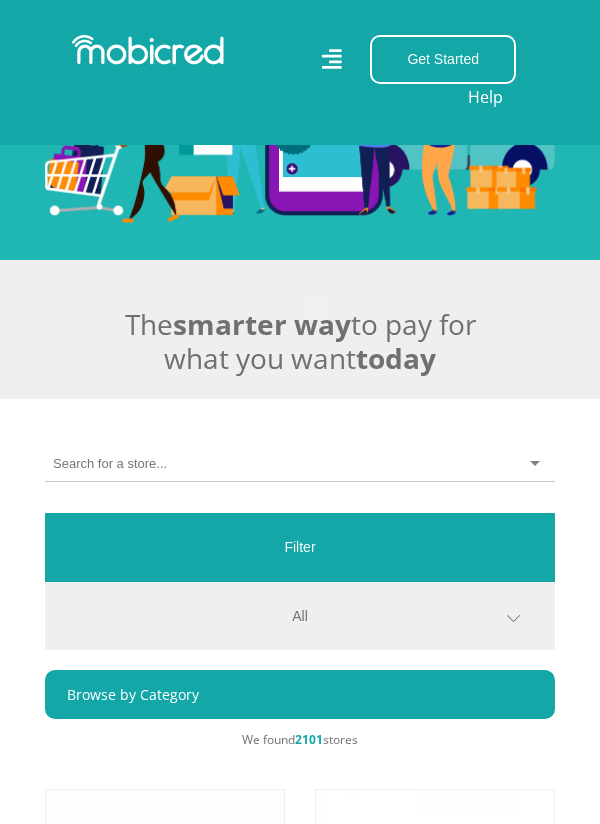 click at bounding box center [300, 464] 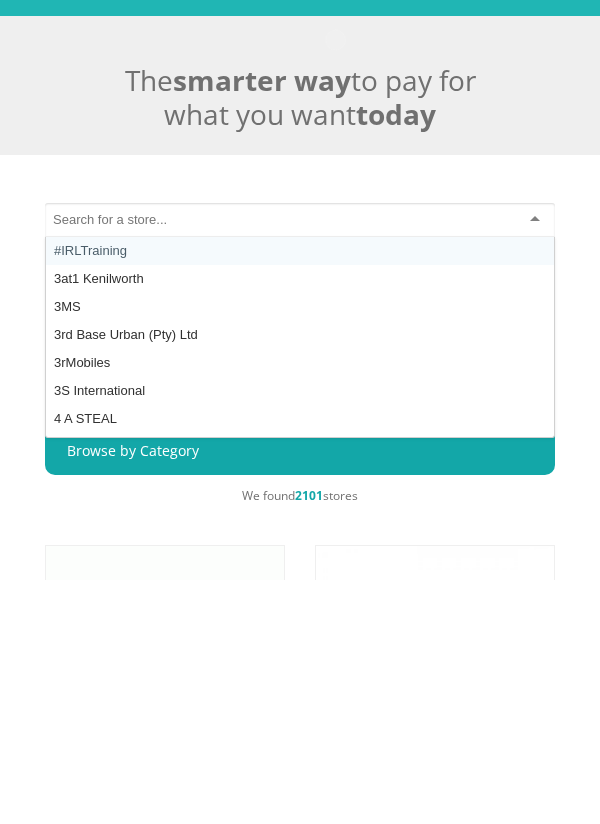 type on "5" 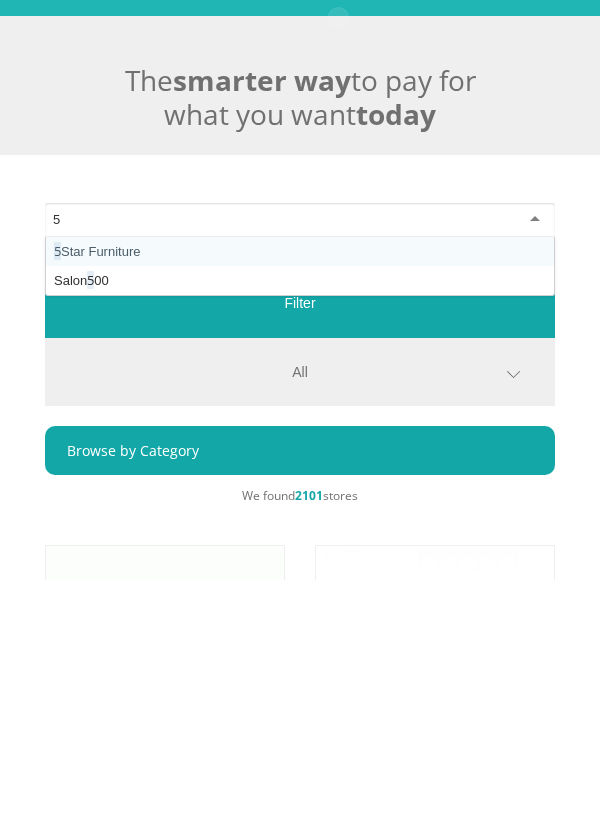 click on "5  Star Furniture Salon  5 00" at bounding box center (300, 480) 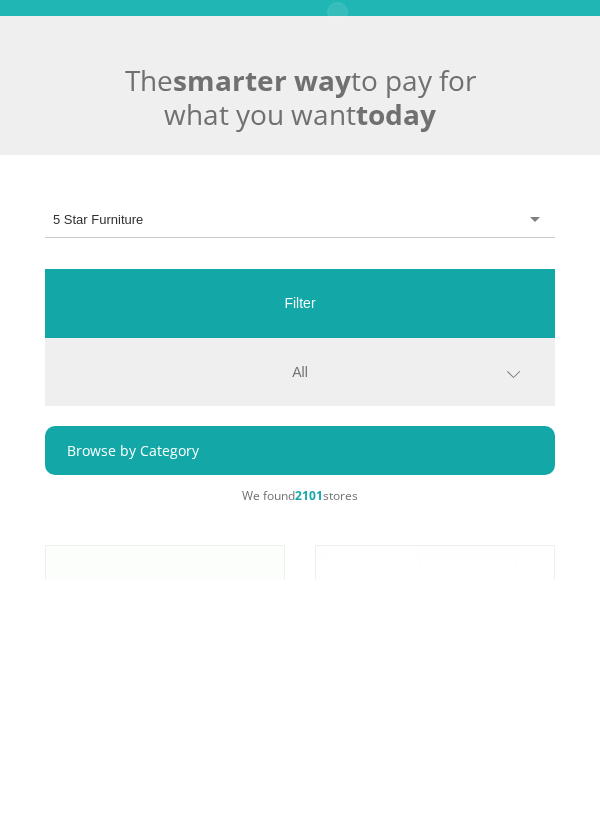 type 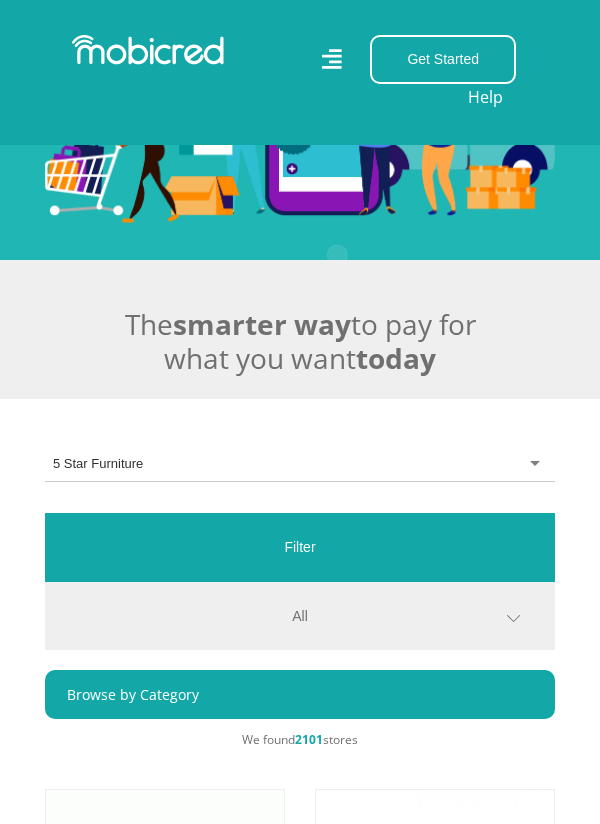 scroll, scrollTop: 0, scrollLeft: 0, axis: both 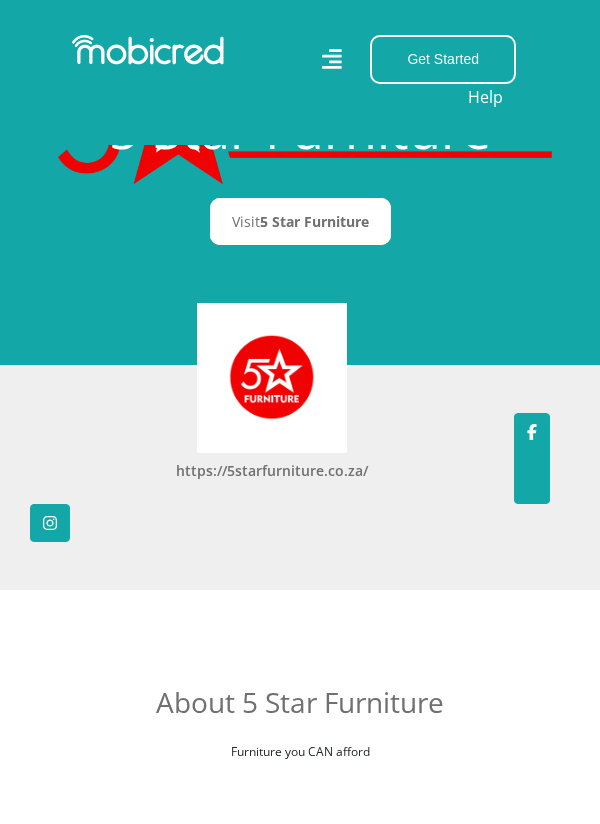 click on "https://5starfurniture.co.za/" at bounding box center (272, 470) 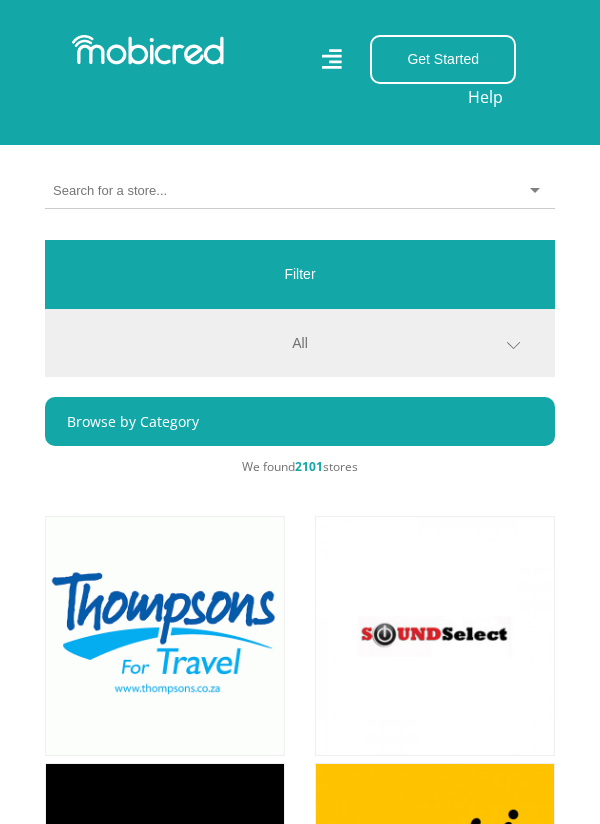scroll, scrollTop: 511, scrollLeft: 0, axis: vertical 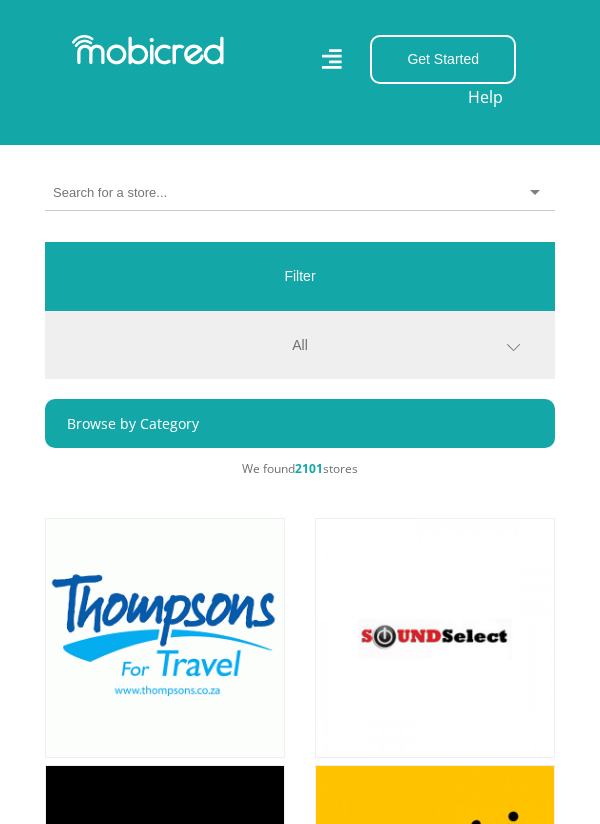 click on "All" at bounding box center (300, 355) 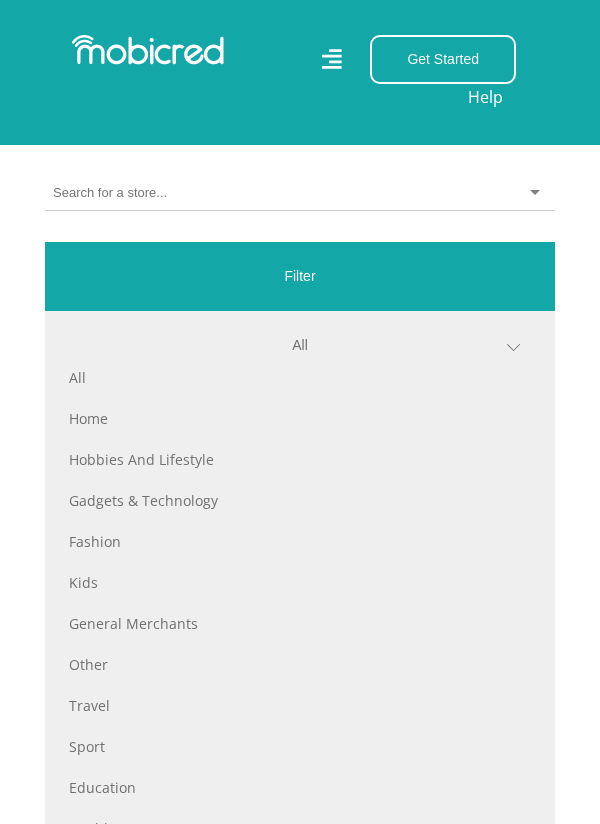 click on "Home" at bounding box center [300, 418] 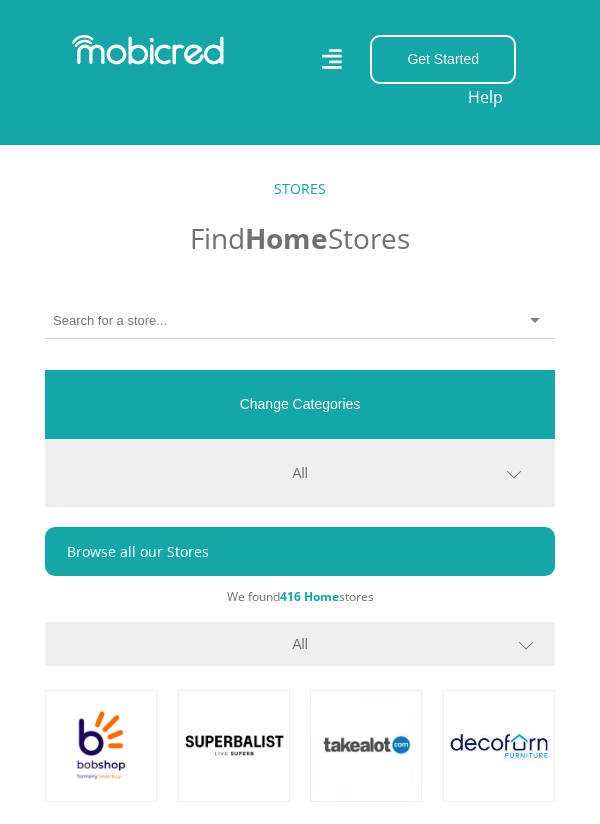 scroll, scrollTop: 542, scrollLeft: 0, axis: vertical 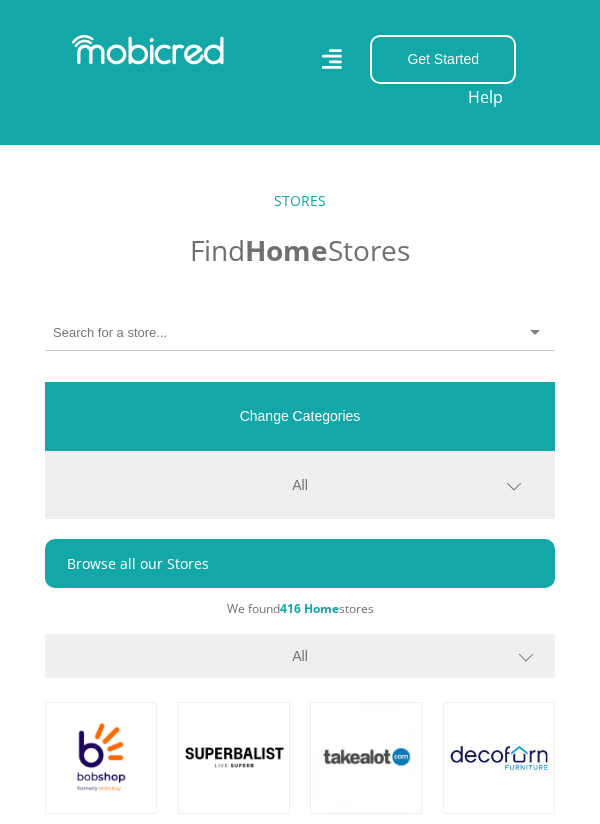 click at bounding box center (300, 333) 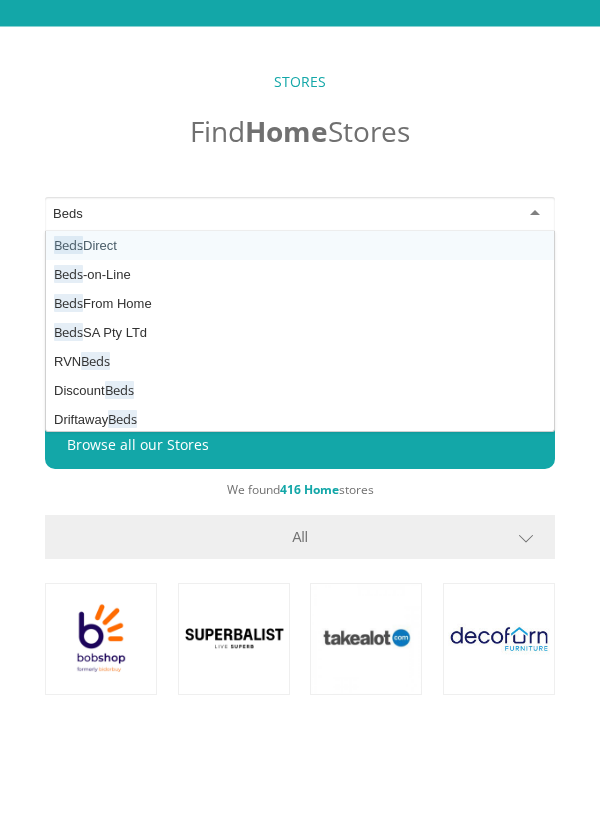 scroll, scrollTop: 0, scrollLeft: 0, axis: both 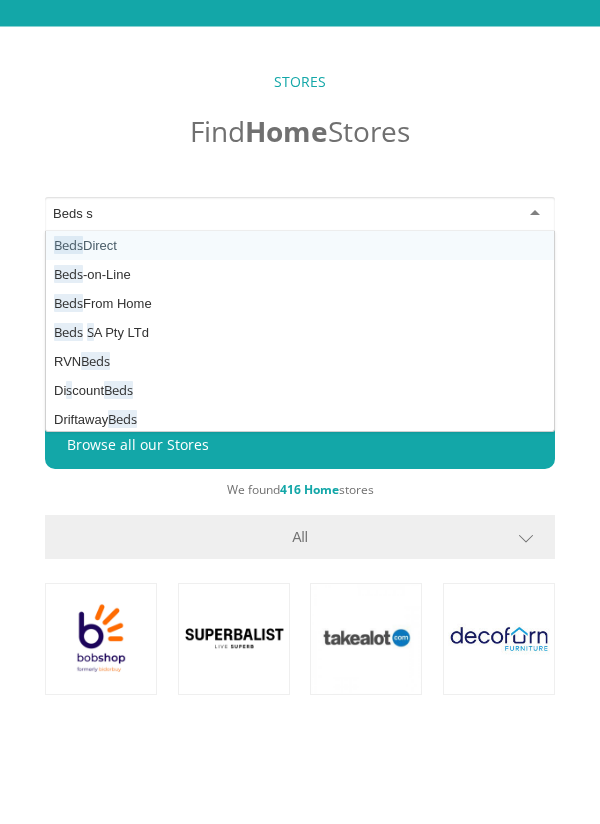 type on "Beds sa" 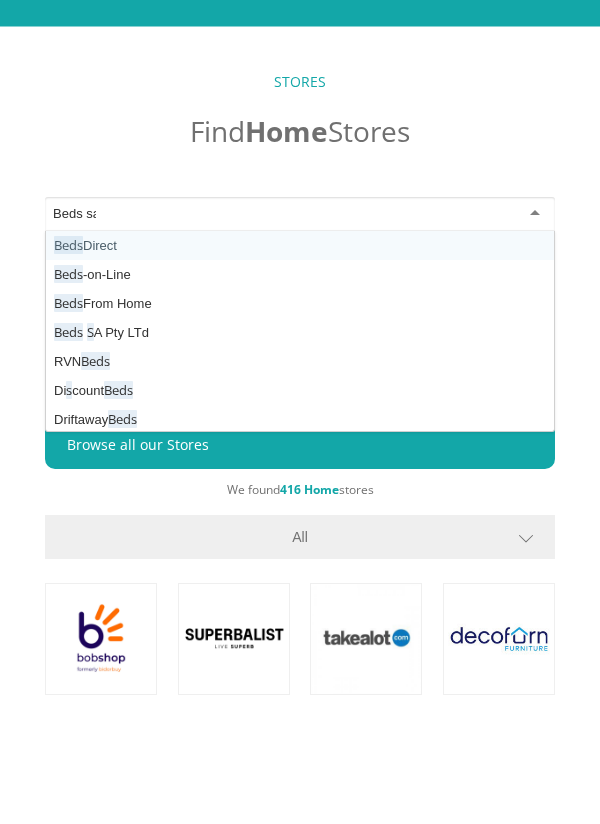 scroll, scrollTop: 0, scrollLeft: 0, axis: both 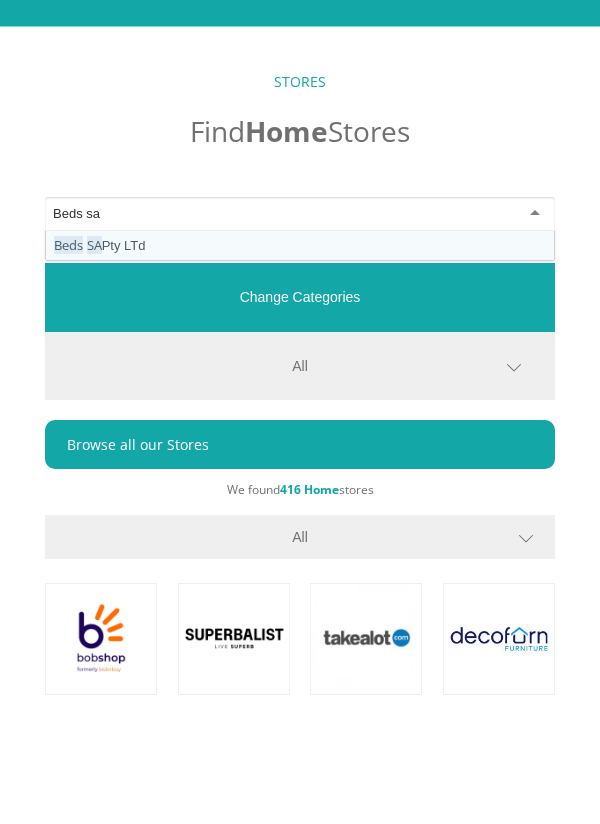 click on "Beds   SA  Pty LTd" at bounding box center (300, 349) 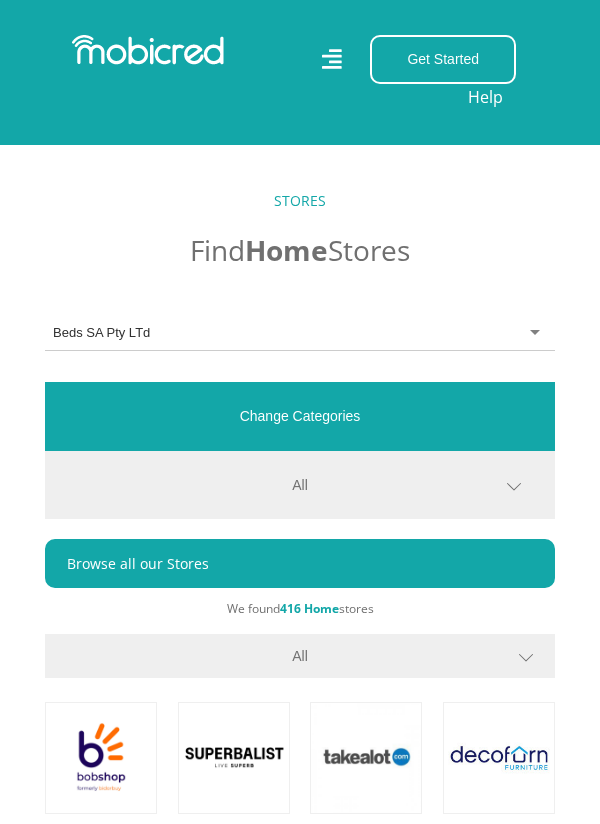 scroll, scrollTop: 0, scrollLeft: 0, axis: both 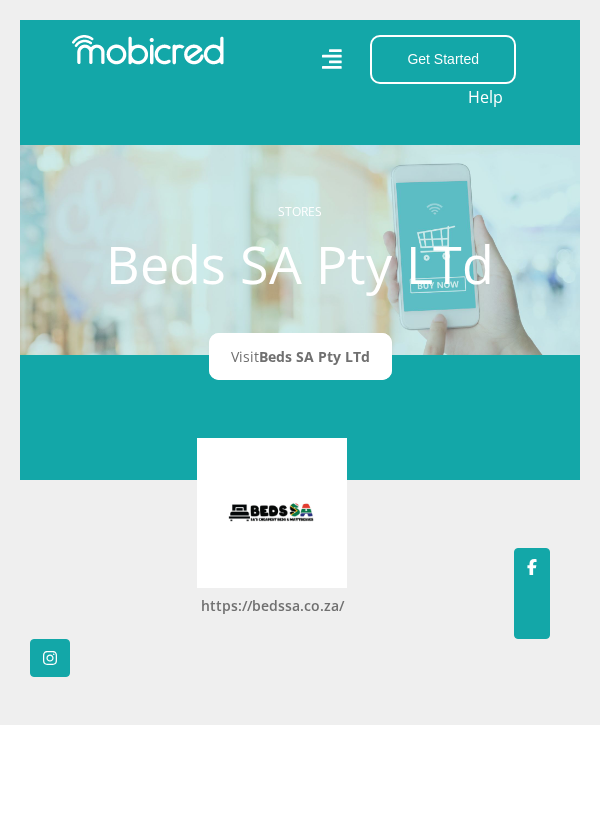 click on "Visit  Beds SA Pty LTd" at bounding box center (300, 356) 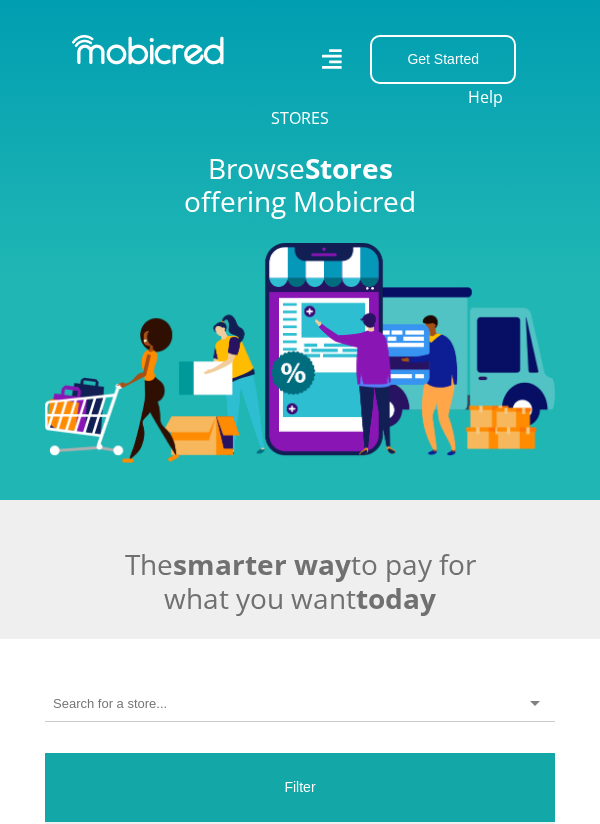 scroll, scrollTop: 511, scrollLeft: 0, axis: vertical 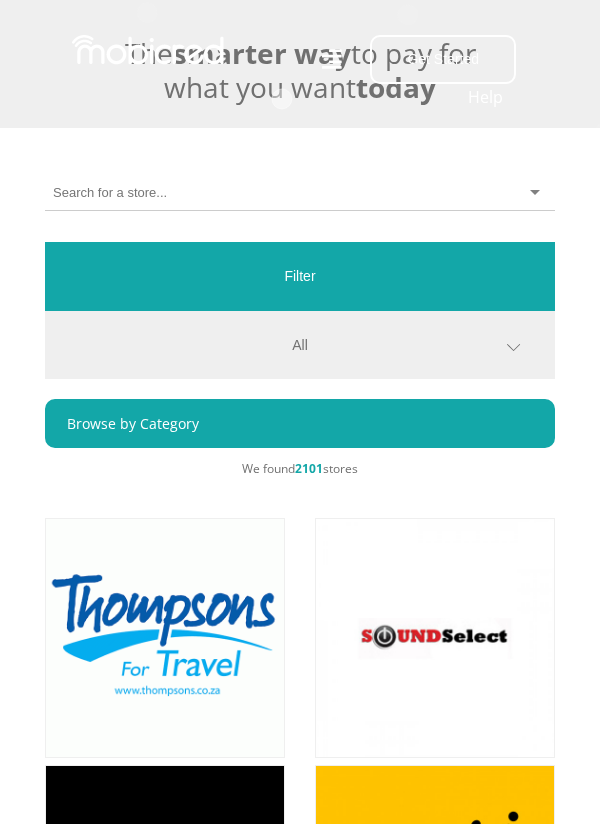 click on "All" at bounding box center (300, 355) 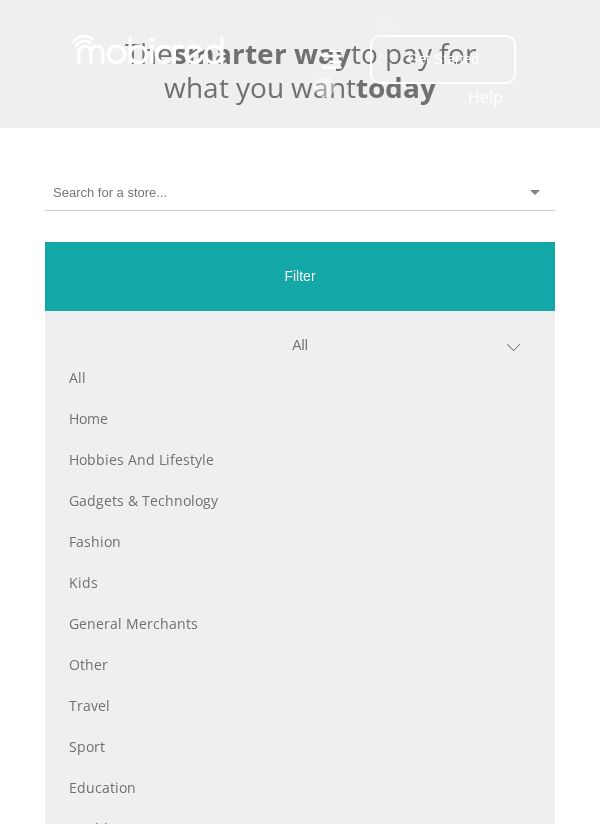 click on "Home" at bounding box center (300, 418) 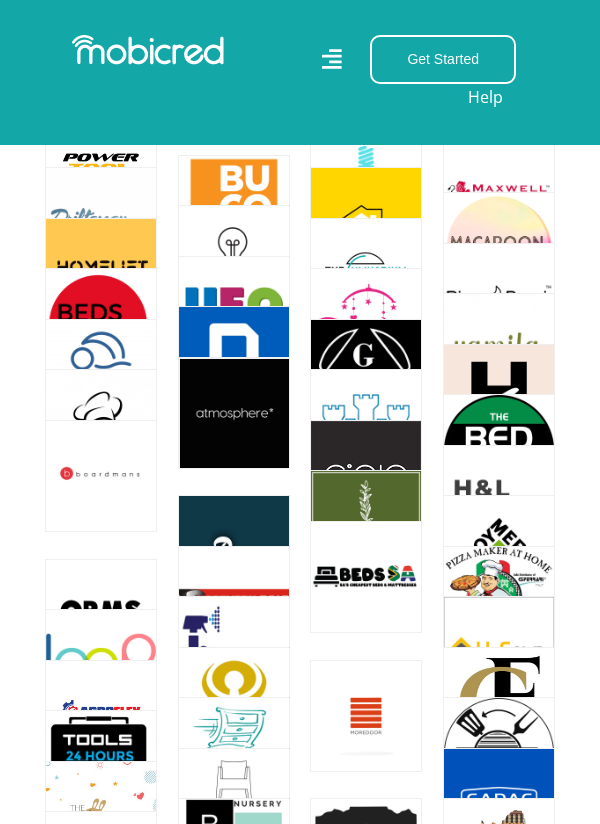 scroll, scrollTop: 10249, scrollLeft: 0, axis: vertical 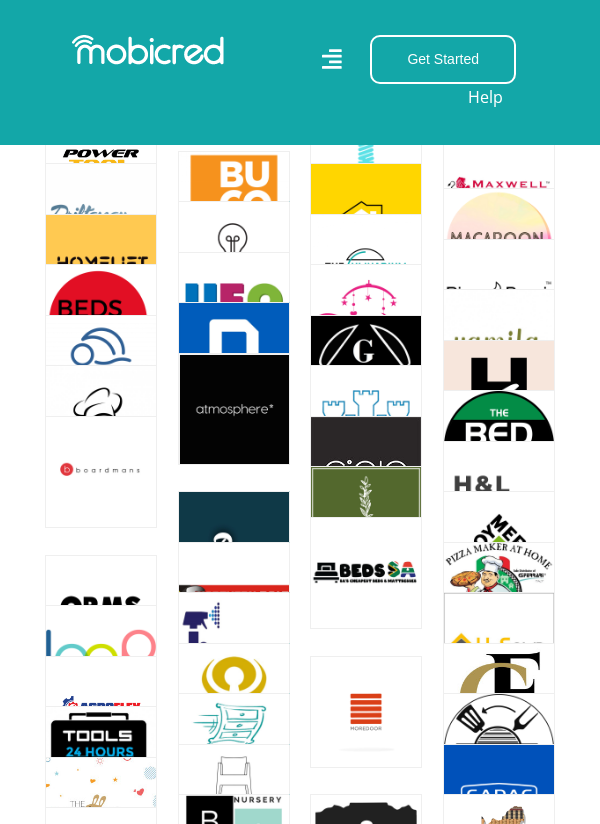 click at bounding box center [101, 472] 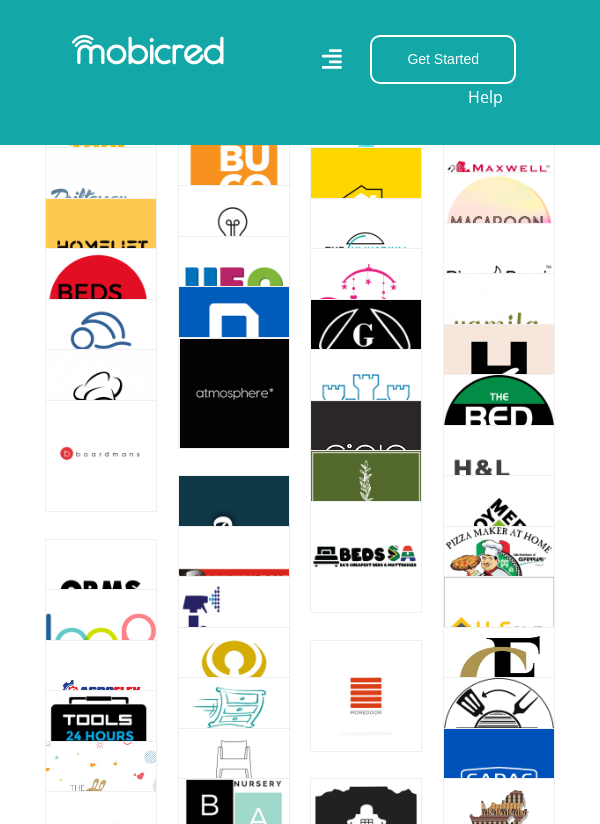 scroll, scrollTop: 10313, scrollLeft: 0, axis: vertical 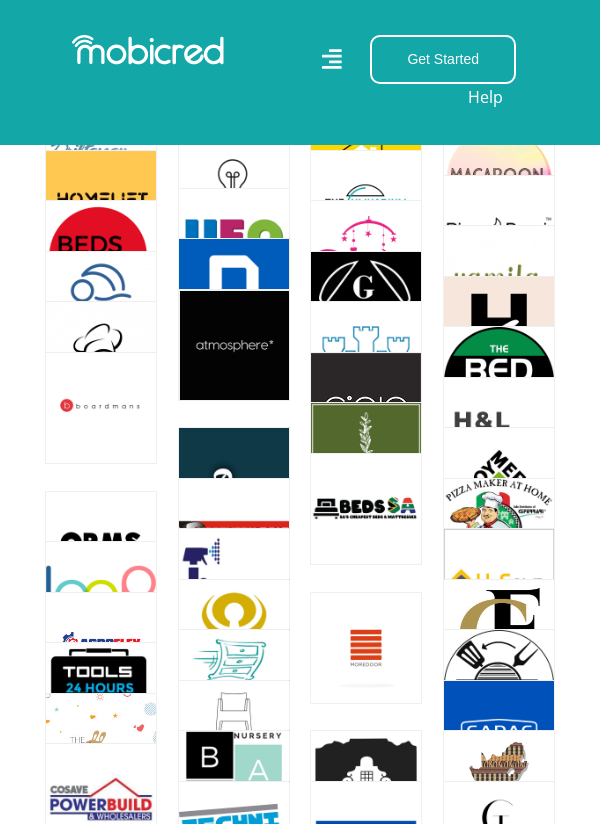 click at bounding box center [101, 408] 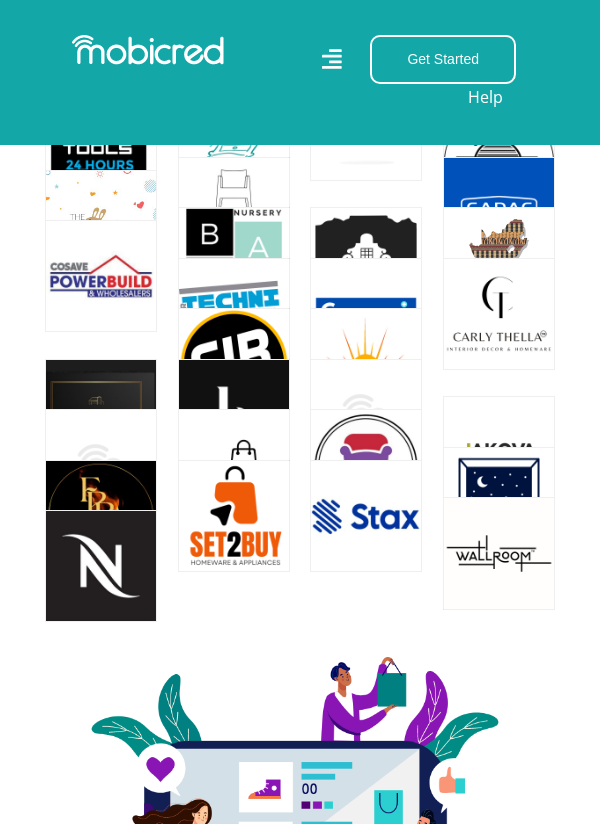 scroll, scrollTop: 10861, scrollLeft: 0, axis: vertical 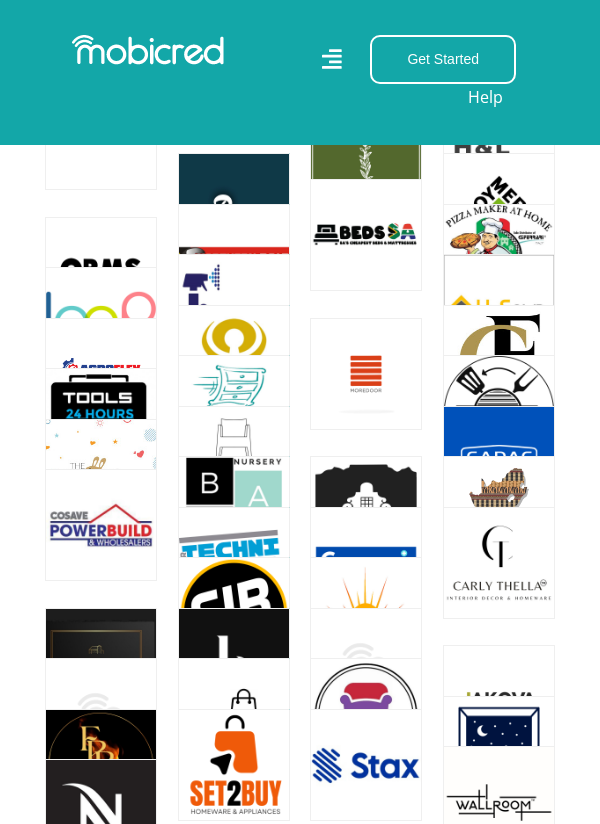 click at bounding box center [499, 563] 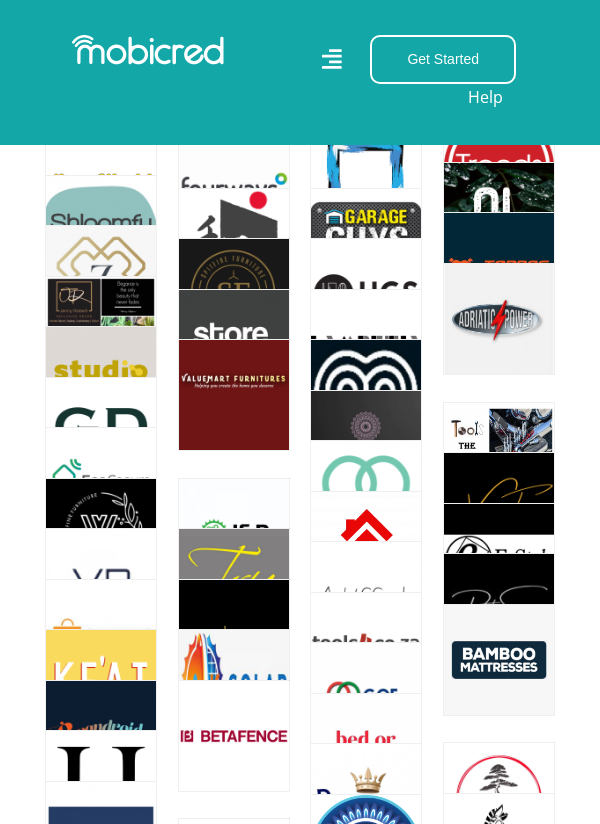 scroll, scrollTop: 8986, scrollLeft: 0, axis: vertical 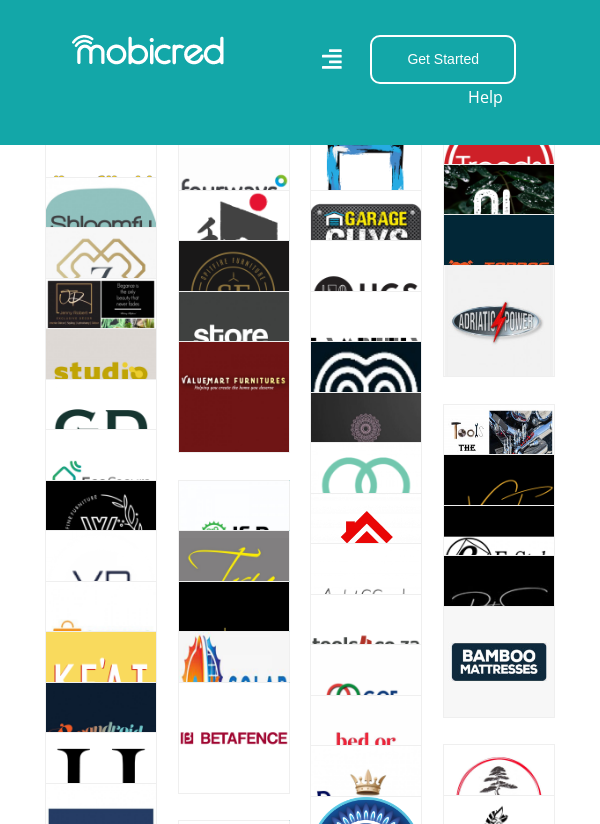 click at bounding box center (234, 397) 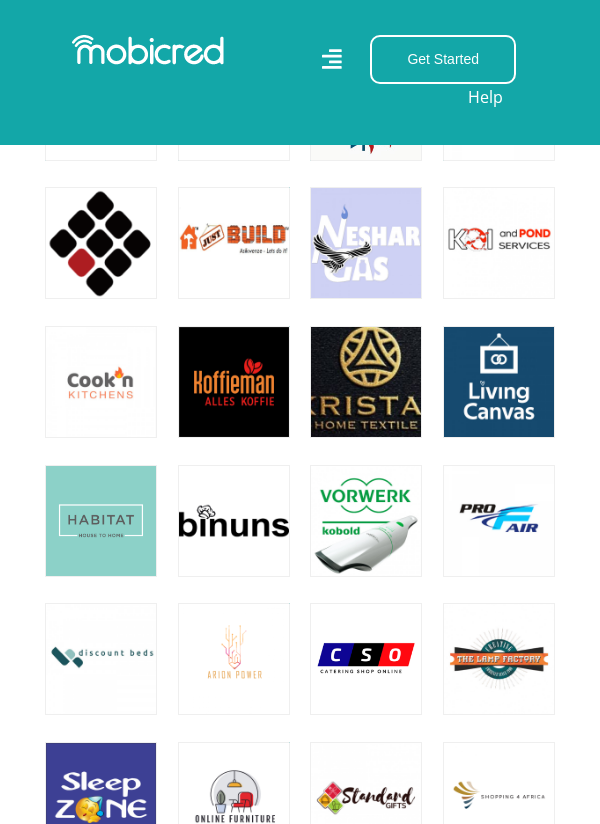 scroll, scrollTop: 7175, scrollLeft: 0, axis: vertical 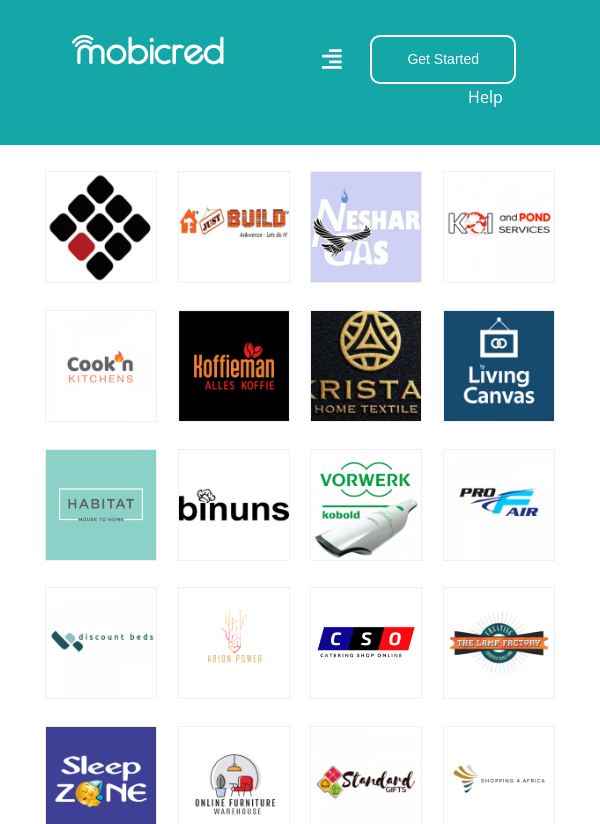 click at bounding box center [101, 505] 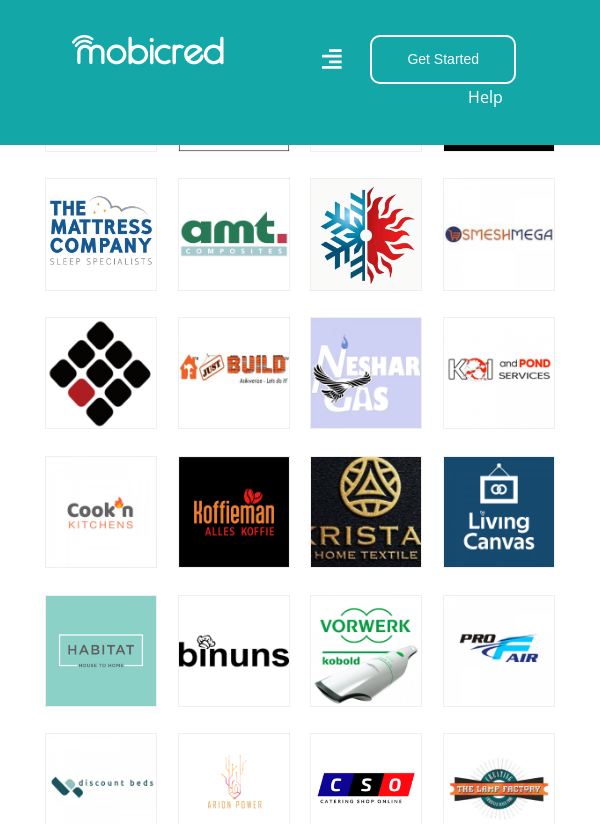 scroll, scrollTop: 7027, scrollLeft: 0, axis: vertical 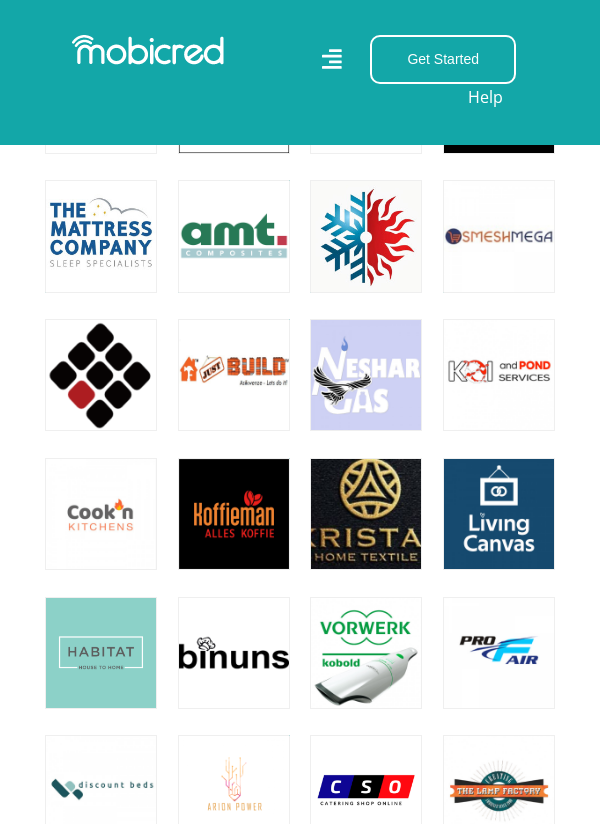 click at bounding box center [101, 514] 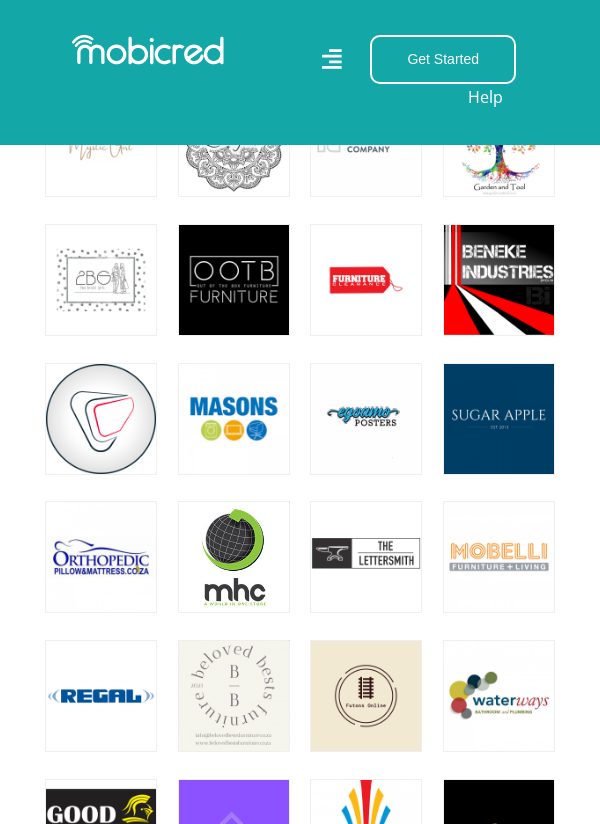scroll, scrollTop: 5618, scrollLeft: 0, axis: vertical 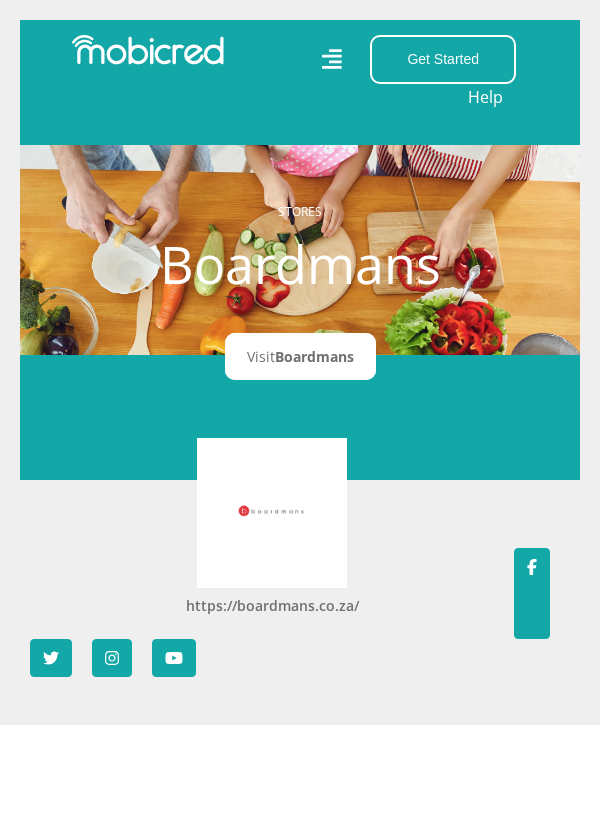 click 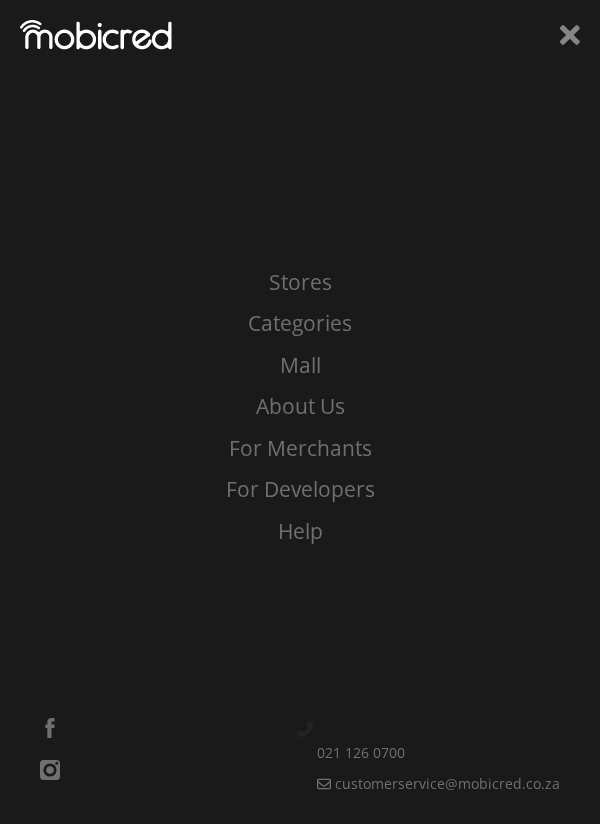 click on "Categories" at bounding box center (300, 324) 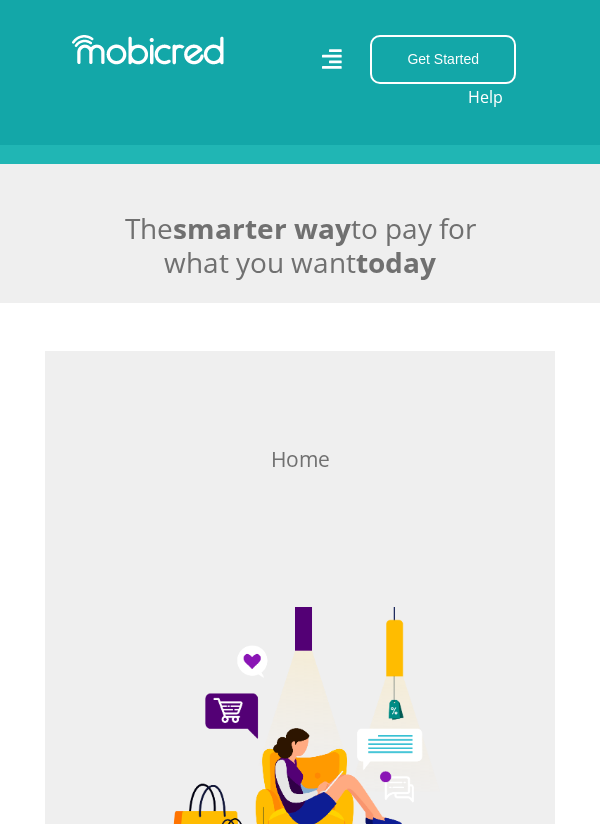 scroll, scrollTop: 354, scrollLeft: 0, axis: vertical 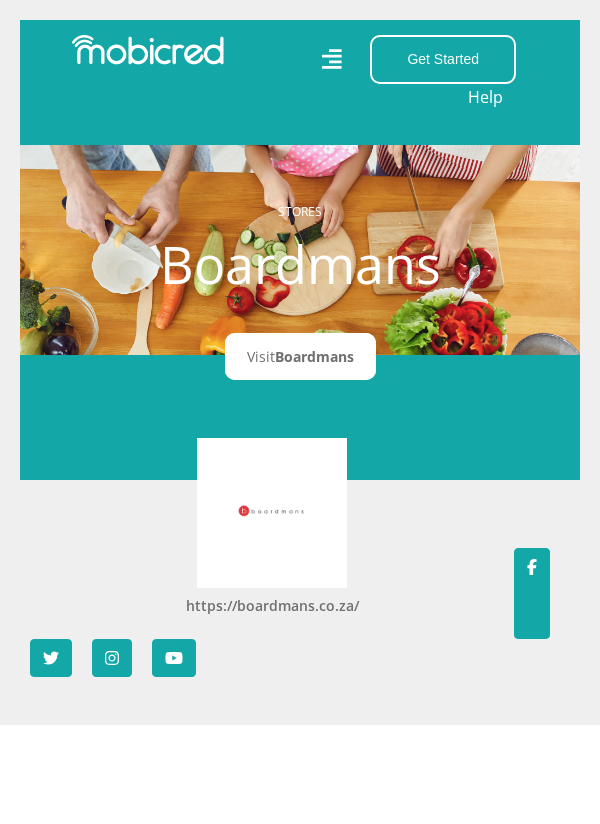 click on "Boardmans" at bounding box center [314, 356] 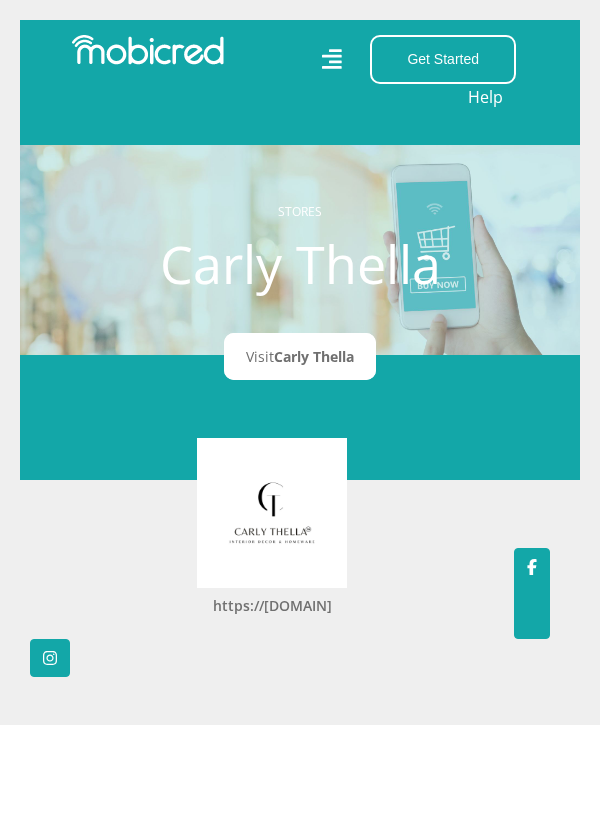 scroll, scrollTop: 0, scrollLeft: 0, axis: both 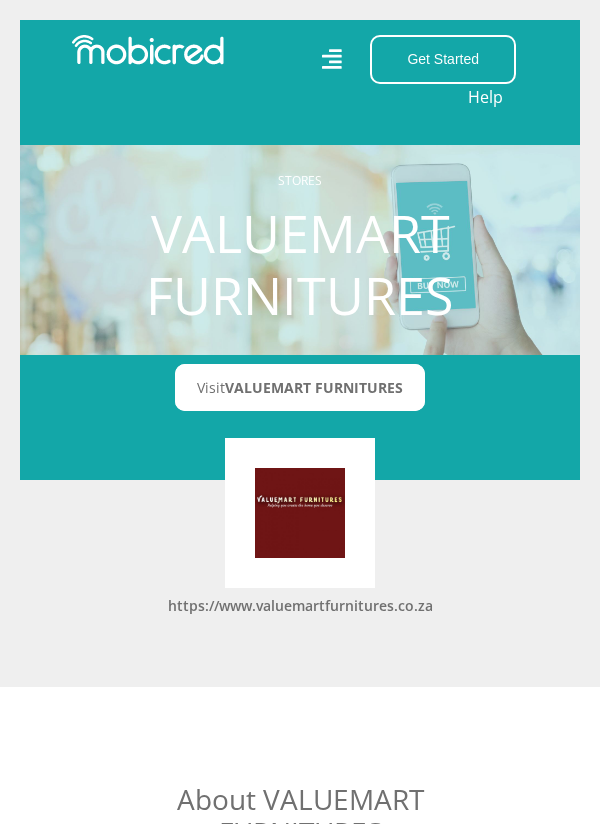 click on "VALUEMART FURNITURES" at bounding box center (314, 387) 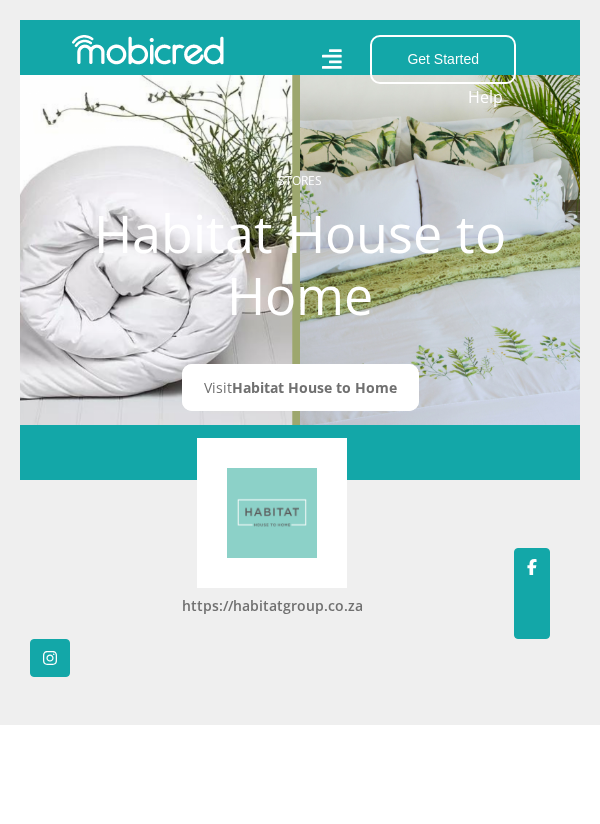 scroll, scrollTop: 0, scrollLeft: 0, axis: both 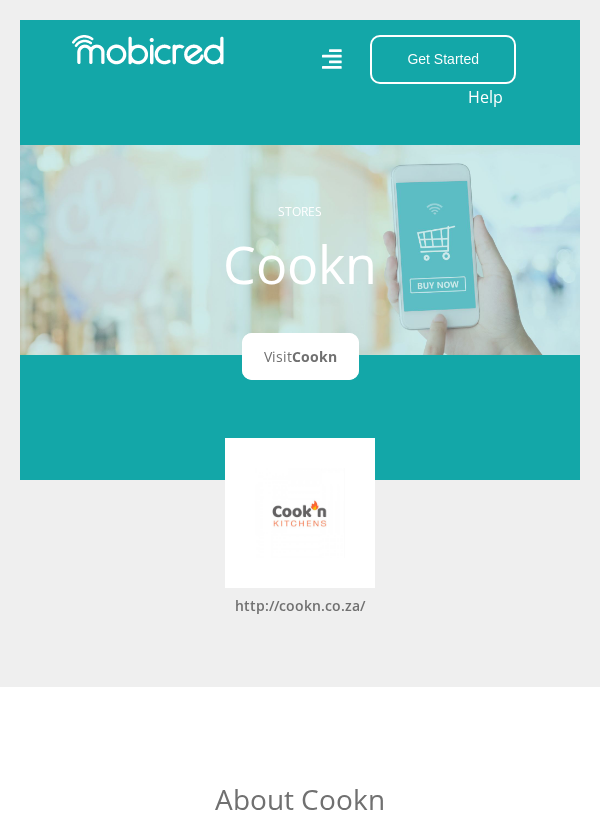 click on "Cookn" at bounding box center [314, 356] 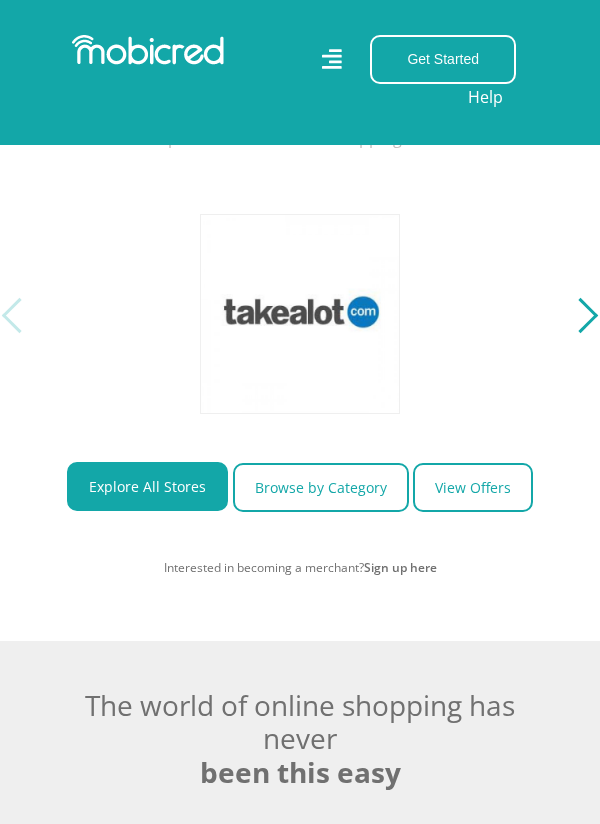 scroll, scrollTop: 760, scrollLeft: 0, axis: vertical 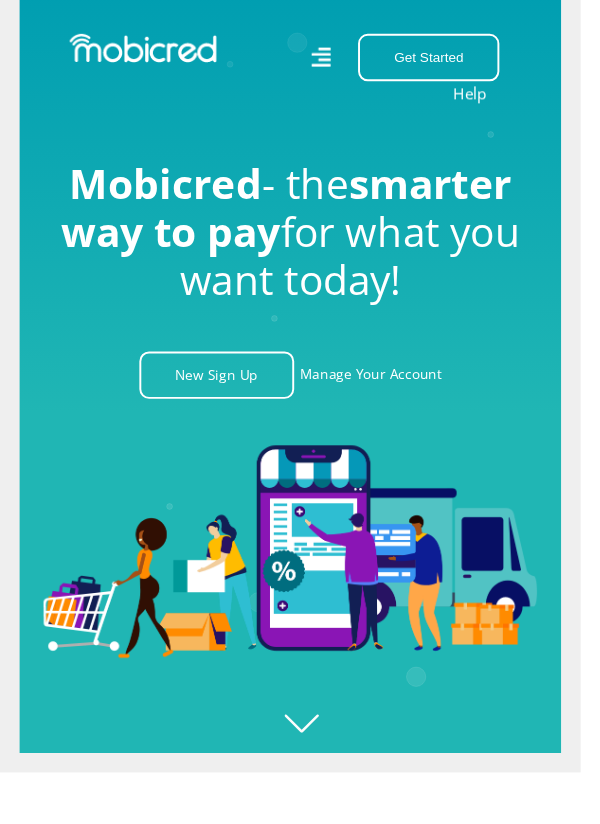 click 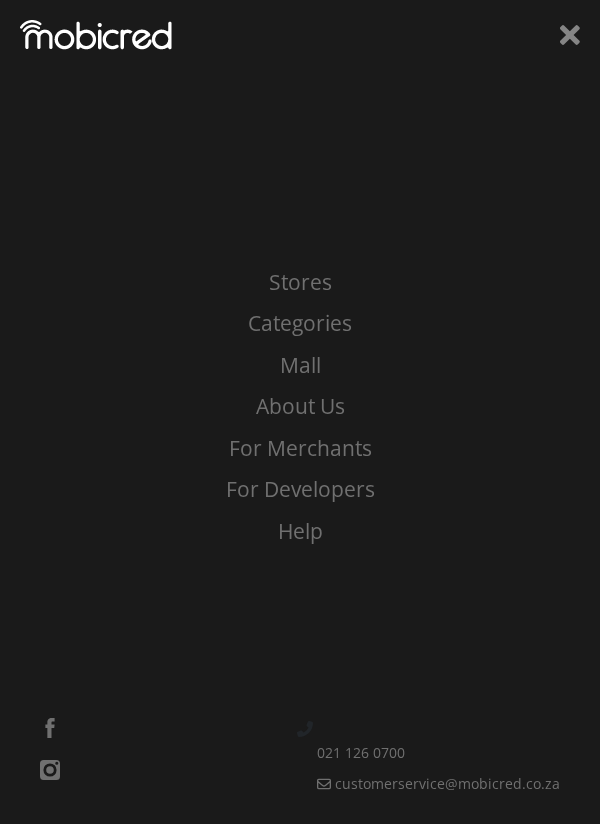 scroll, scrollTop: 0, scrollLeft: 7020, axis: horizontal 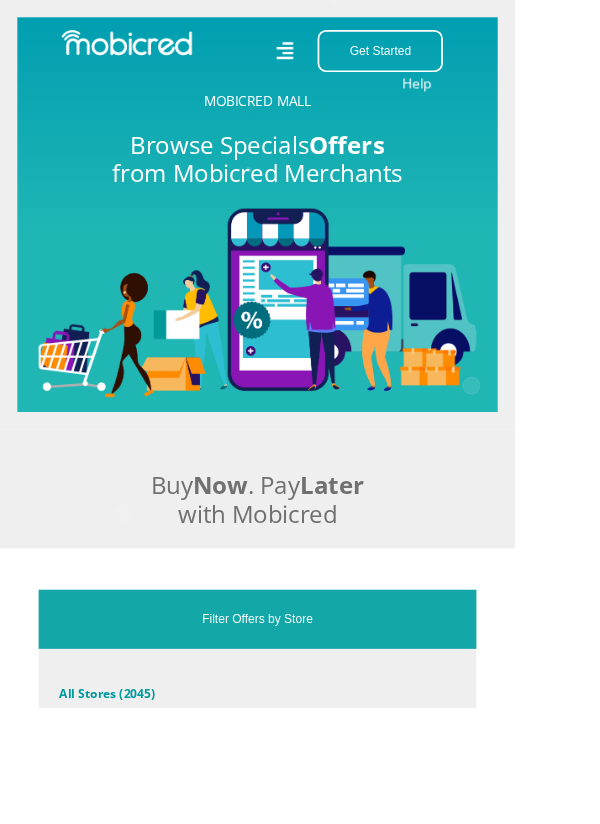 click 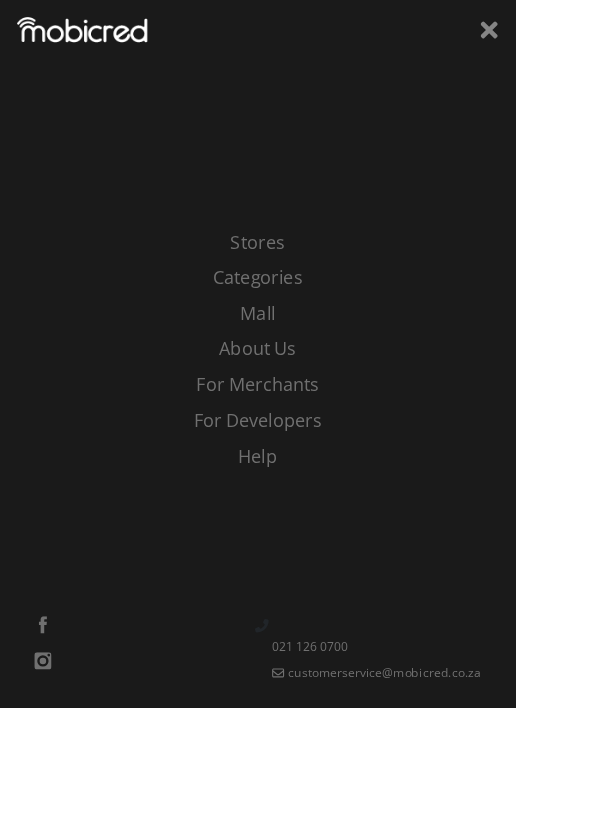 click on "Categories" at bounding box center (300, 324) 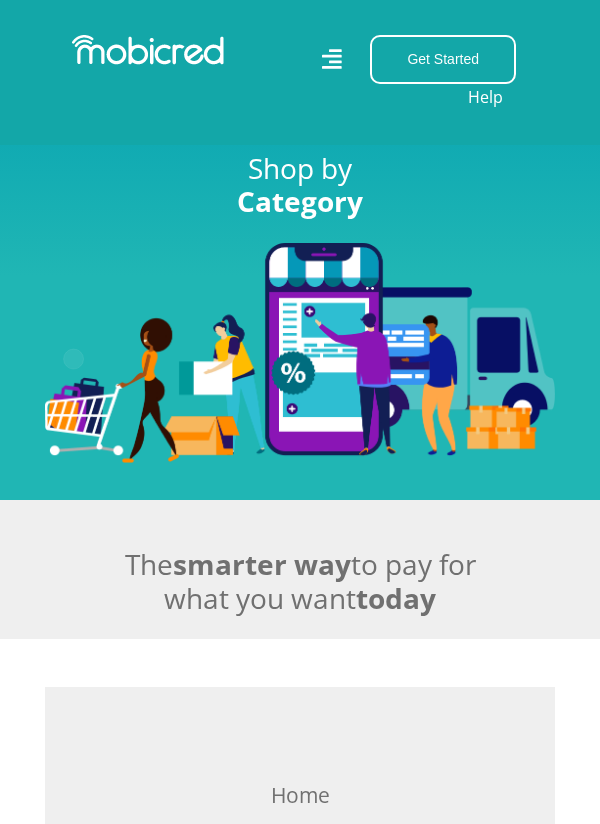 scroll, scrollTop: 396, scrollLeft: 0, axis: vertical 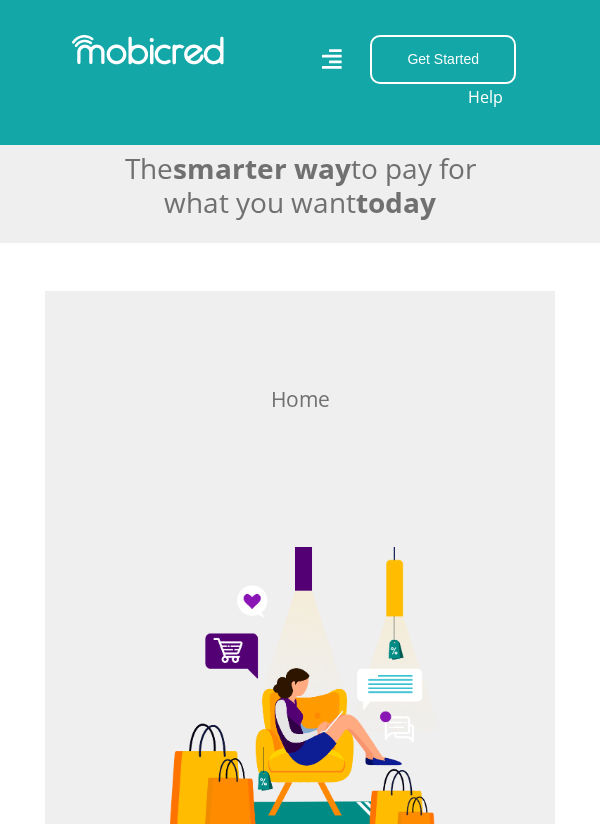 click on "Browse Home" at bounding box center [300, 614] 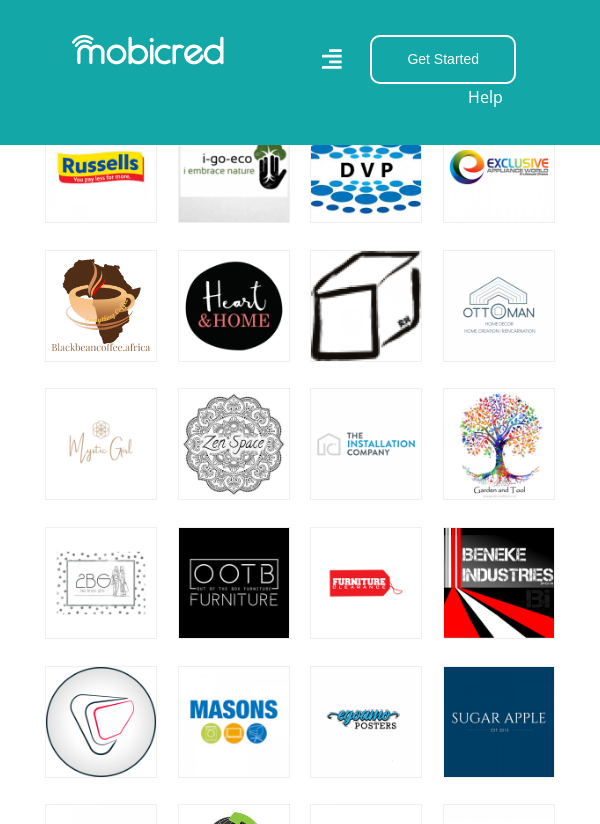 scroll, scrollTop: 5583, scrollLeft: 0, axis: vertical 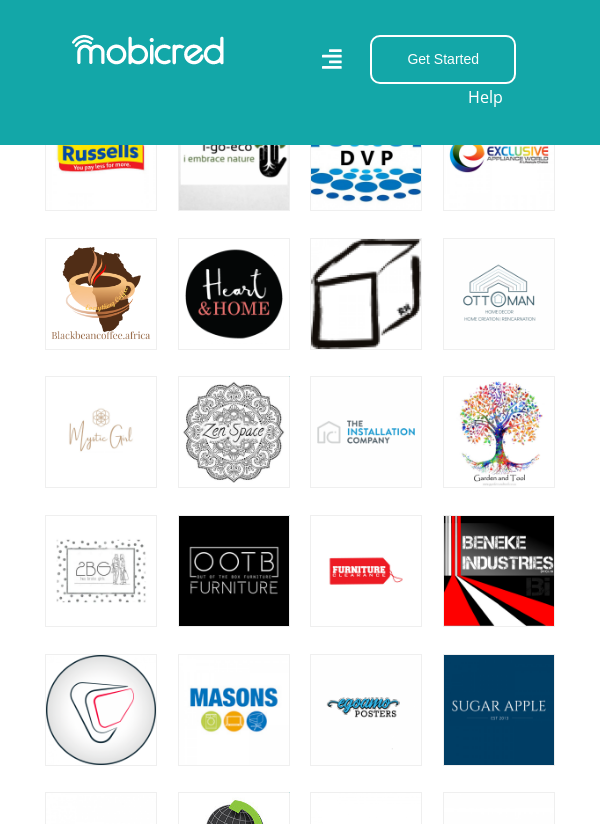 click at bounding box center [234, 294] 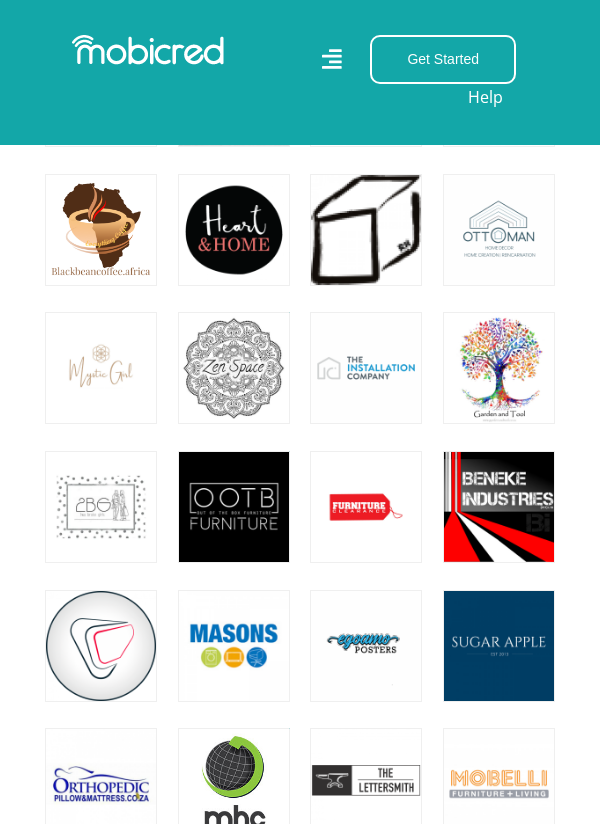click at bounding box center (366, 507) 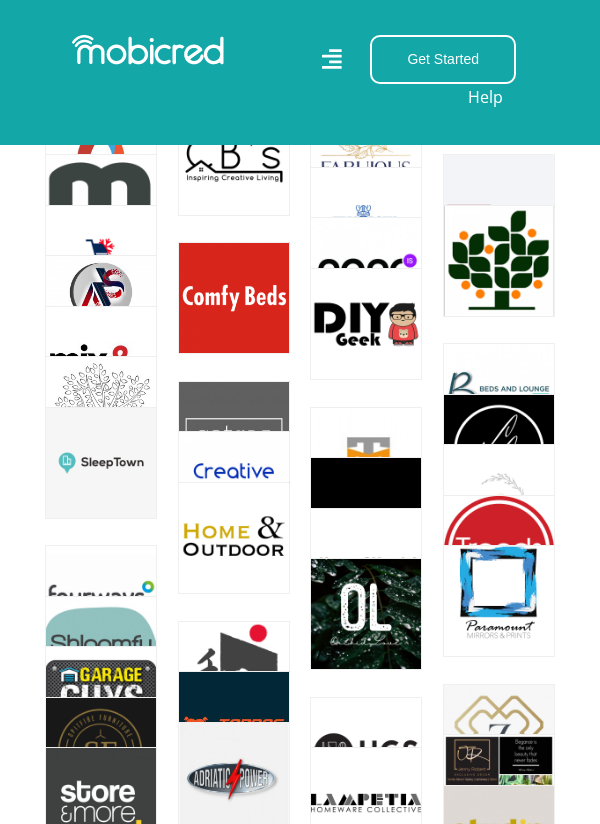scroll, scrollTop: 9335, scrollLeft: 0, axis: vertical 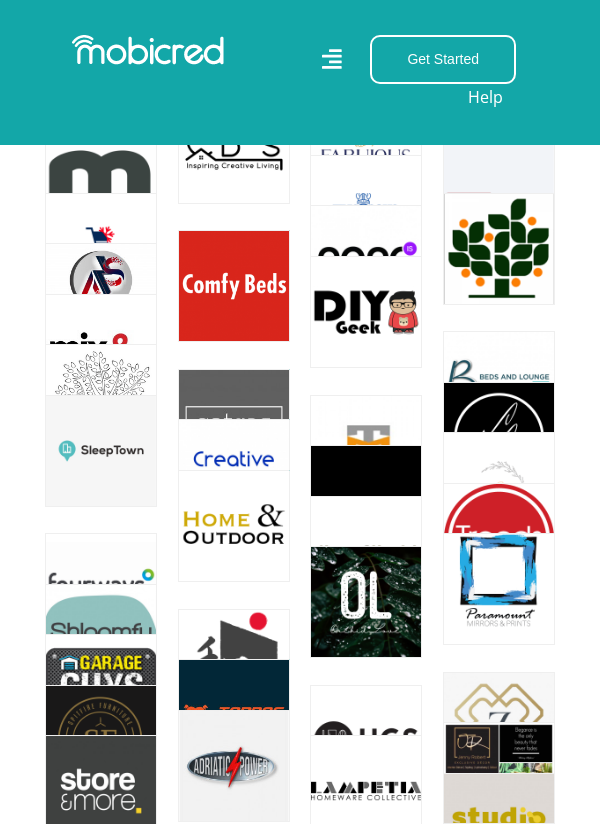 click at bounding box center (234, 526) 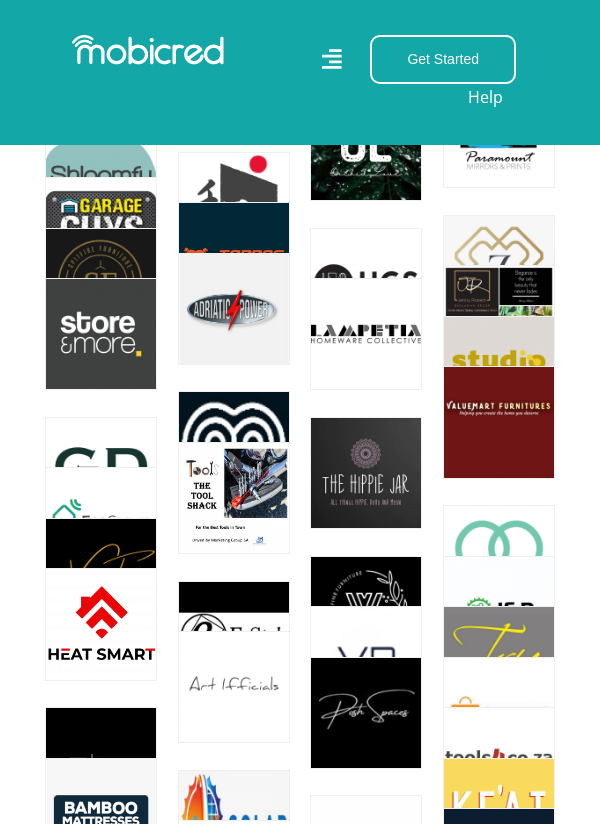 scroll, scrollTop: 9804, scrollLeft: 0, axis: vertical 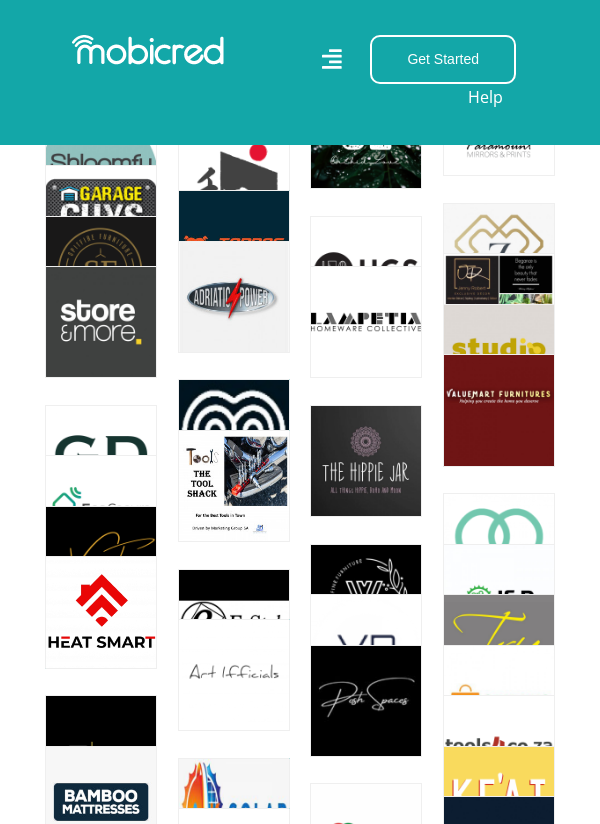 click at bounding box center (499, 411) 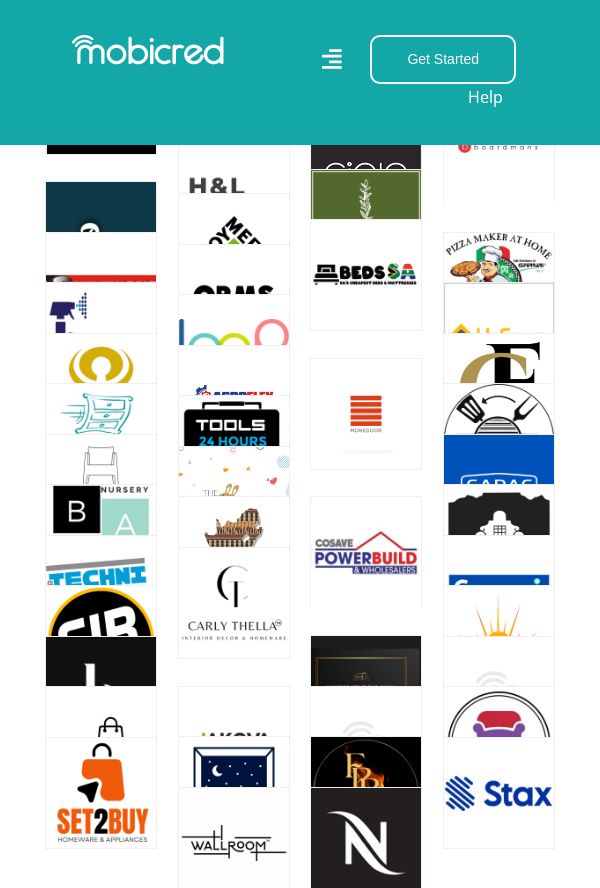 scroll, scrollTop: 11558, scrollLeft: 0, axis: vertical 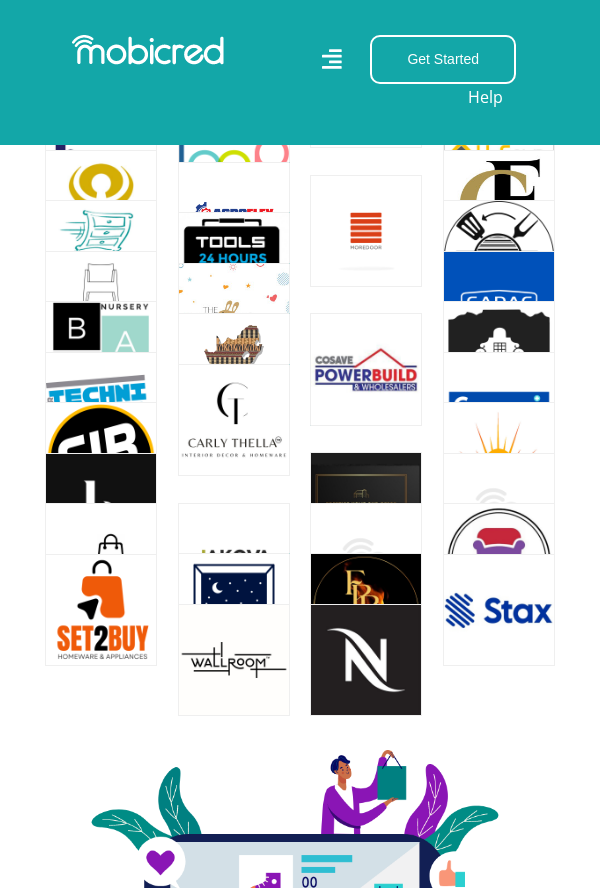click at bounding box center [366, 508] 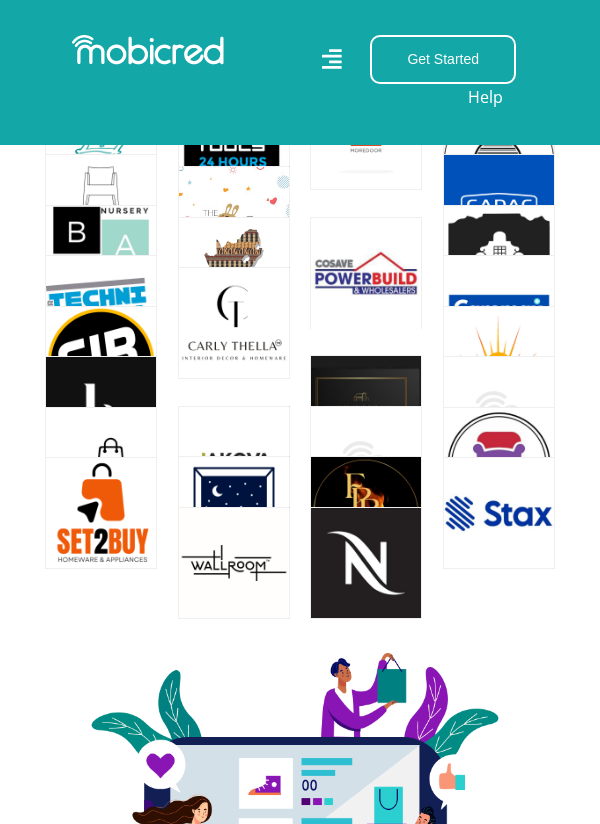 scroll, scrollTop: 11783, scrollLeft: 0, axis: vertical 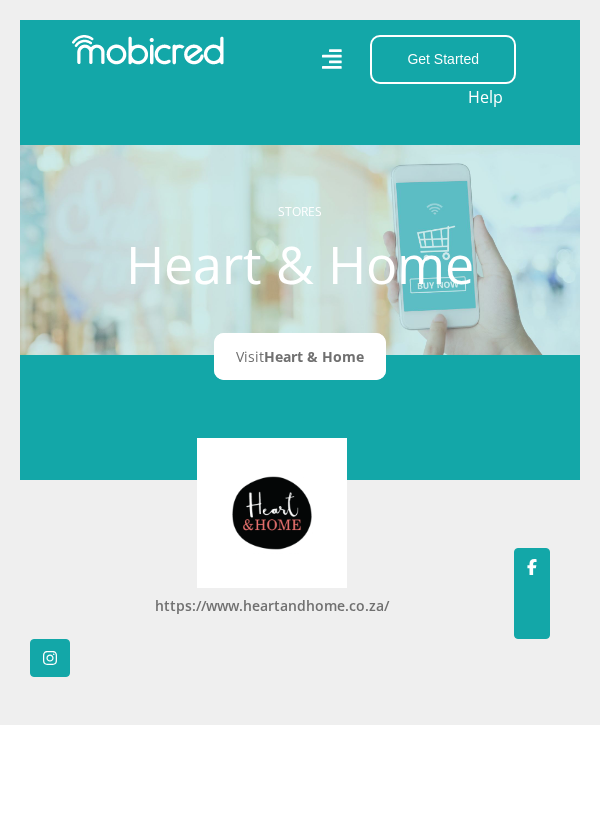 click on "Heart & Home" at bounding box center [314, 356] 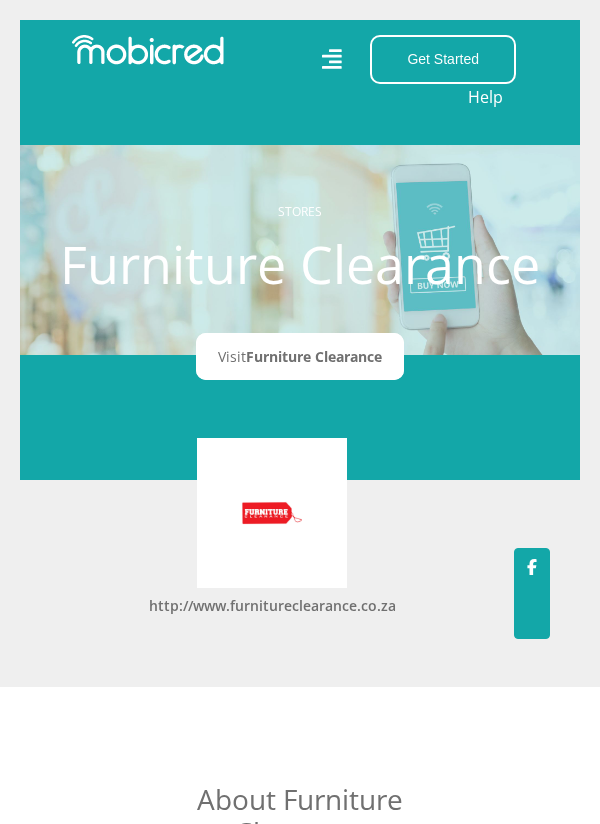 scroll, scrollTop: 0, scrollLeft: 0, axis: both 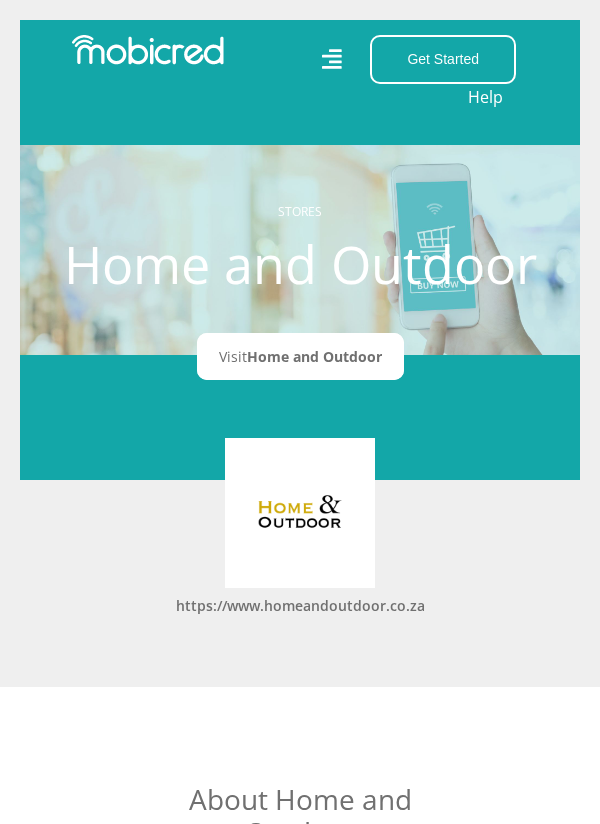 click on "Home and Outdoor" at bounding box center (314, 356) 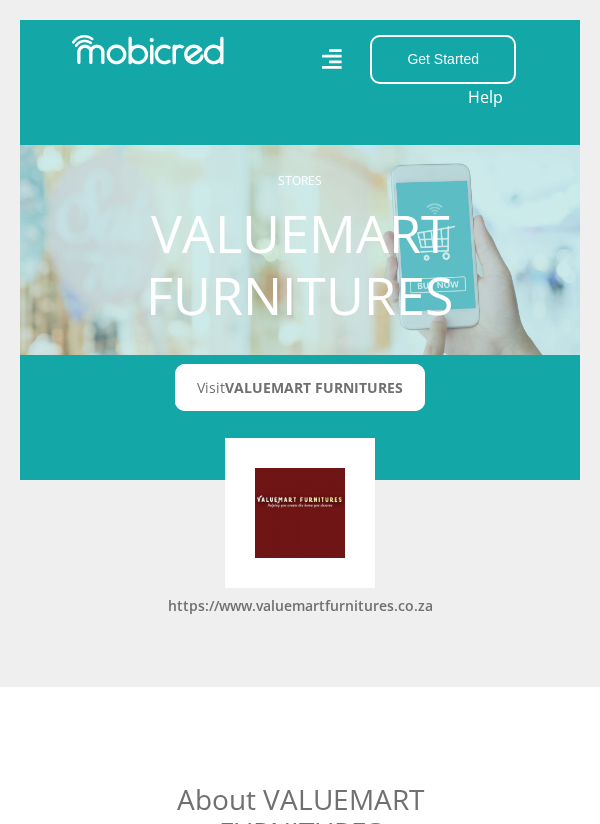 scroll, scrollTop: 0, scrollLeft: 0, axis: both 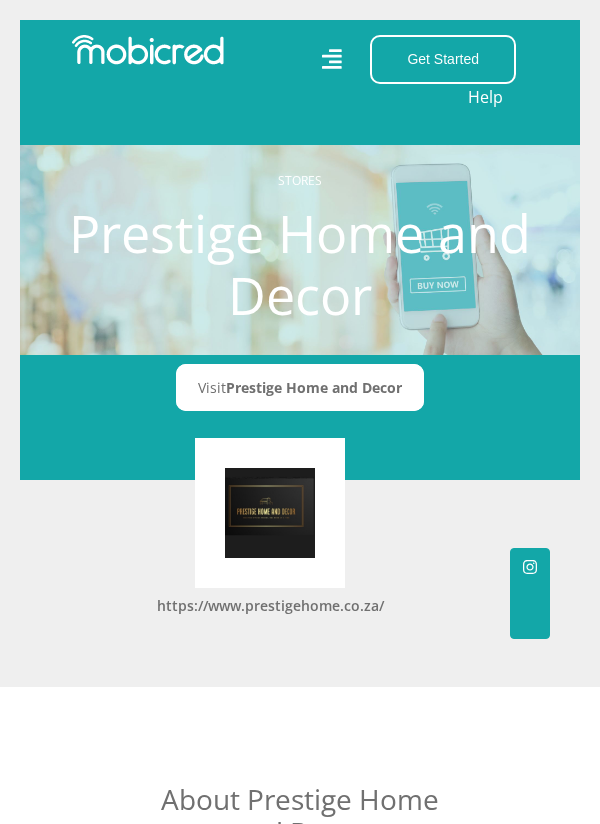 click on "Prestige Home and Decor" at bounding box center [314, 387] 